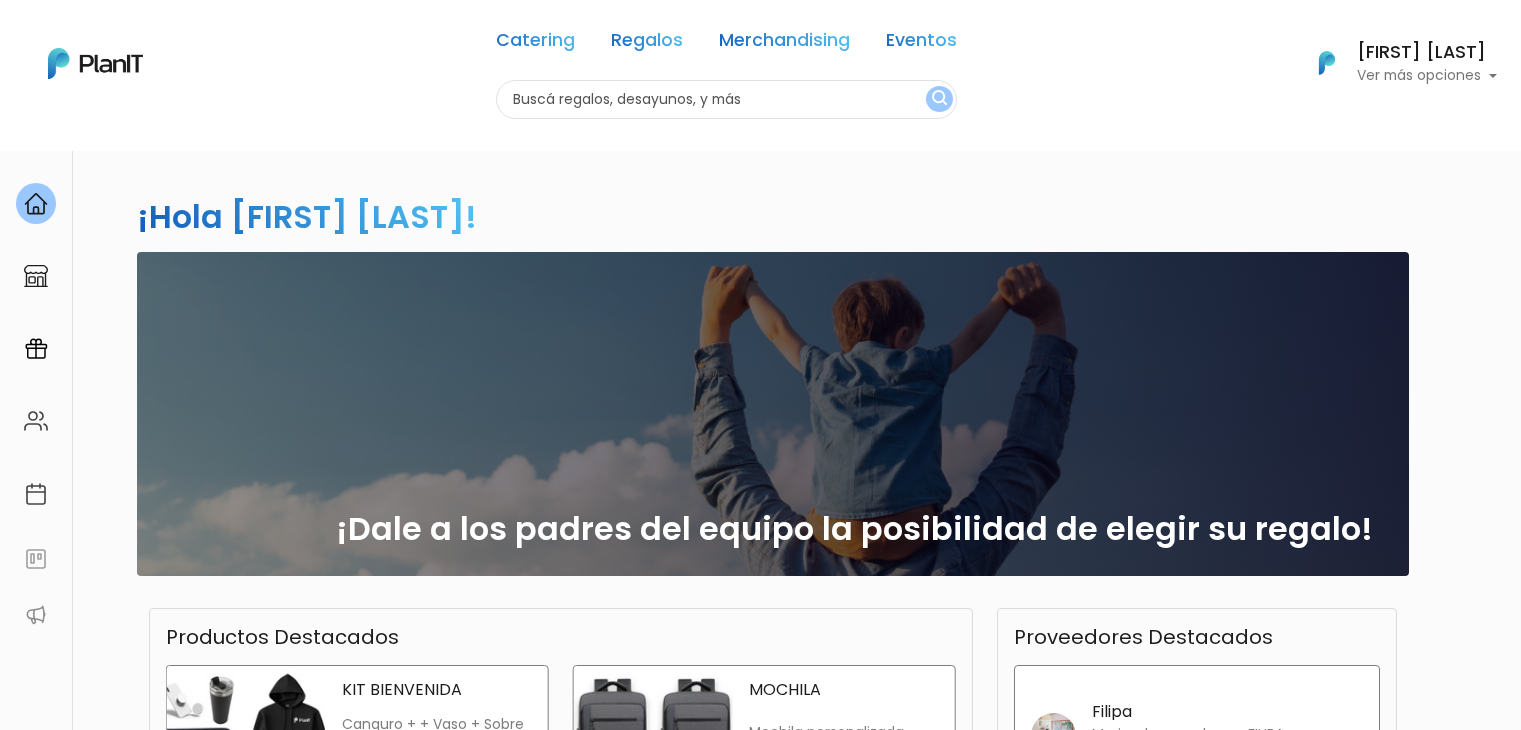 scroll, scrollTop: 0, scrollLeft: 0, axis: both 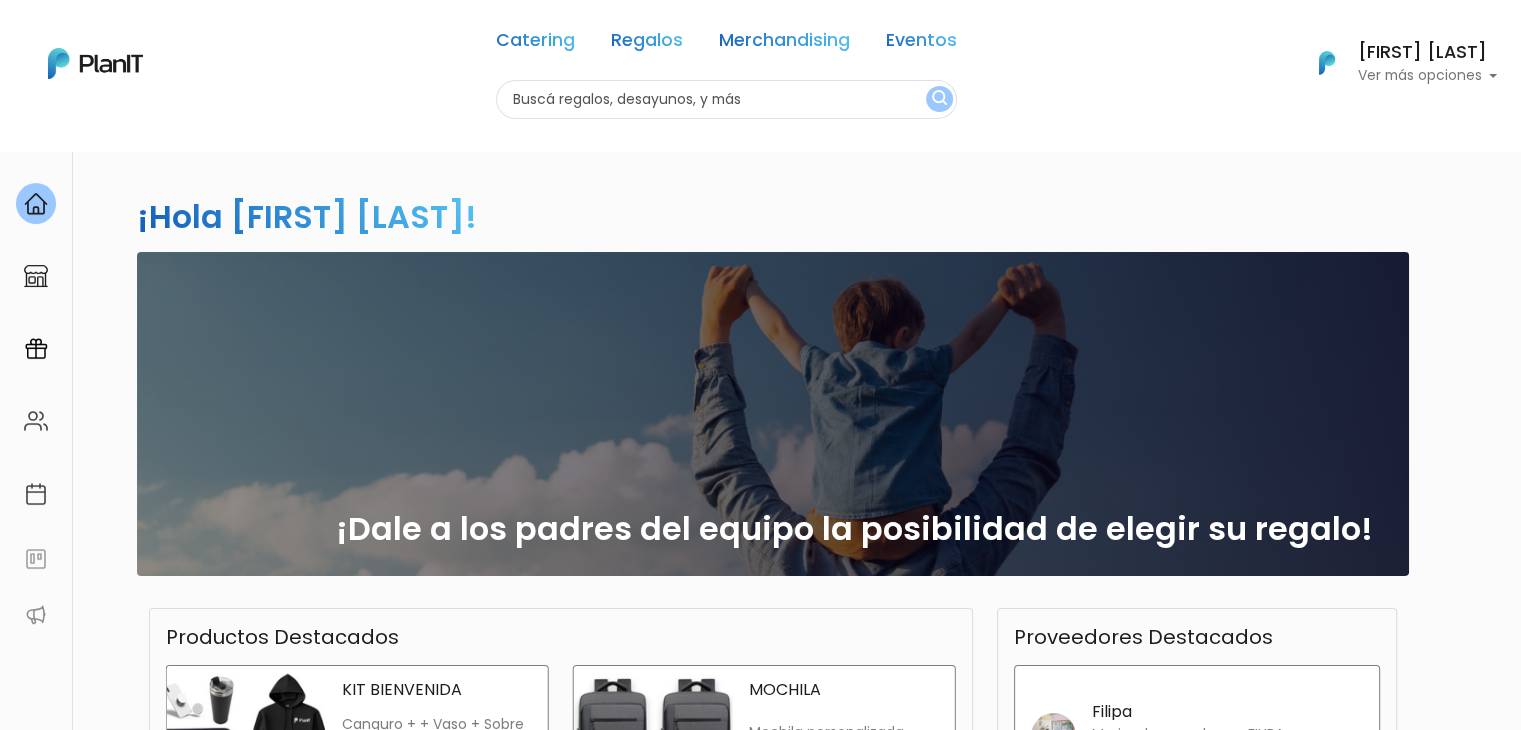 click on "¡Hola Iliana Gonzalez!
slide  1   of 1
¡Dale a los padres del equipo la posibilidad de elegir su regalo!
Productos Destacados
slide  3   of 2
KIT BIENVENIDA
Canguro + + Vaso + Sobre PC + Pop socket
Ver más
MOCHILA
Mochila personalizada
Ver más
KIT CAFÉ
Cafetera personalizada, café, chocolate y taza
Ver más
DESAYUNO PARA DOS
Box de desayuno para dos personas
Ver más
FELT DESK MAT
Desk mat
Ver más" at bounding box center (761, 588) 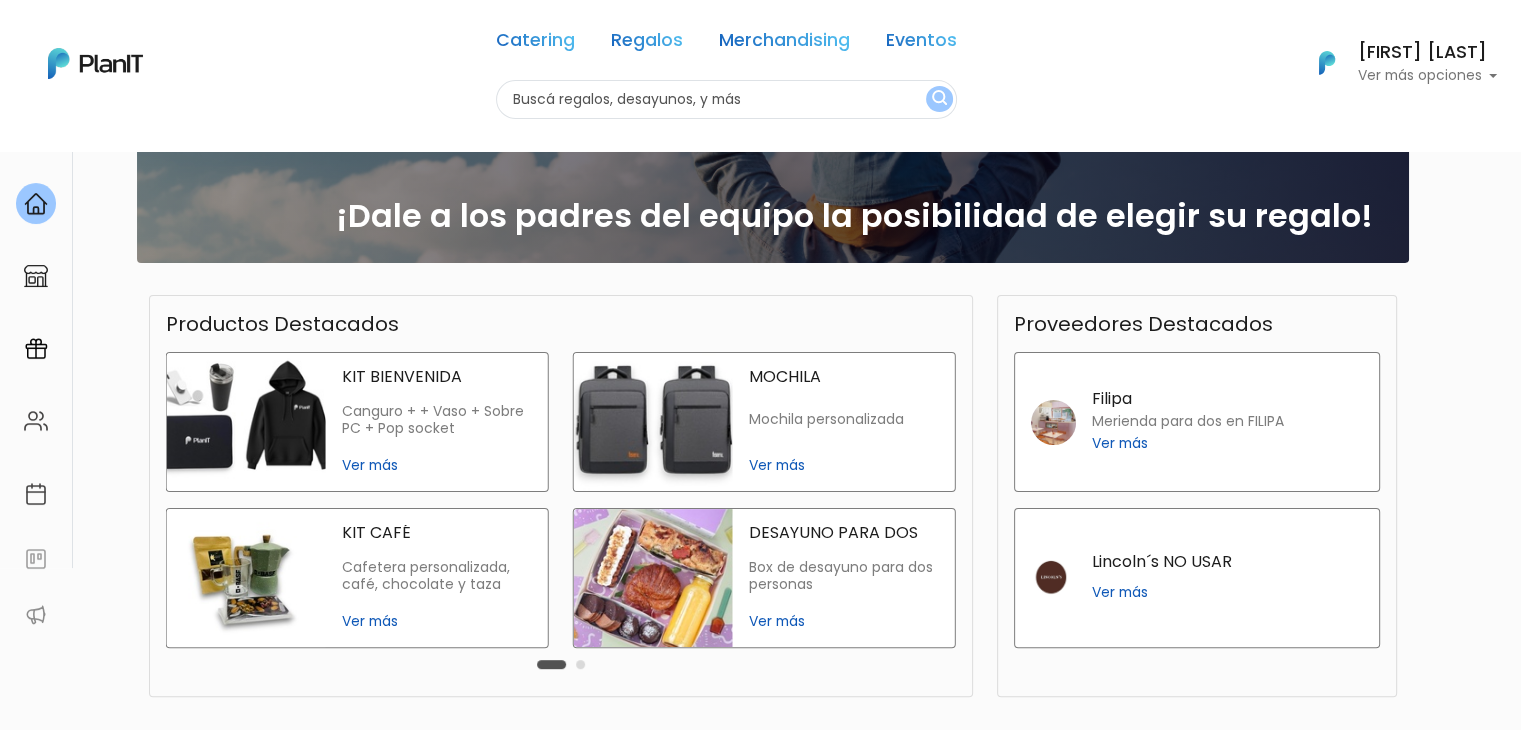 scroll, scrollTop: 316, scrollLeft: 0, axis: vertical 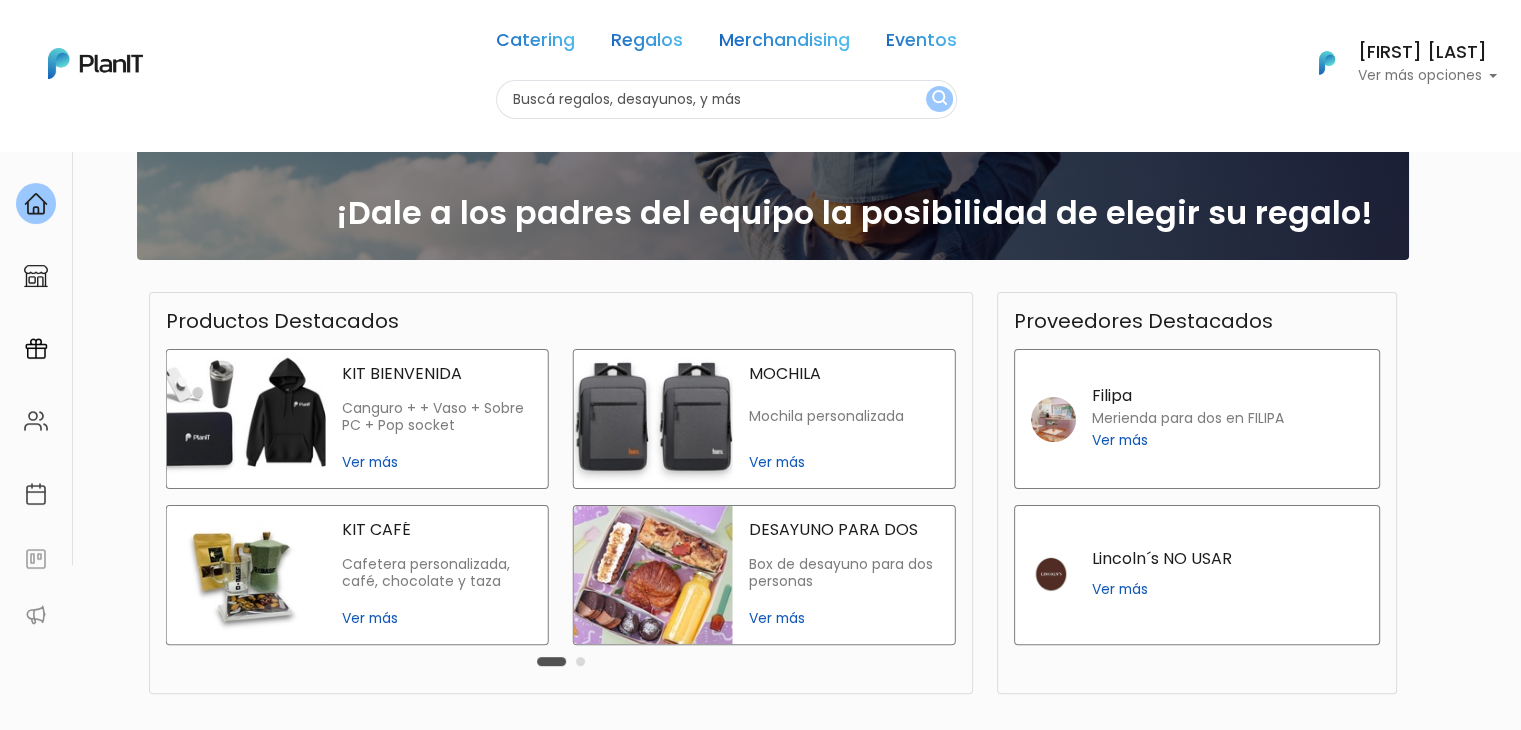 click on "Ver más" at bounding box center [437, 462] 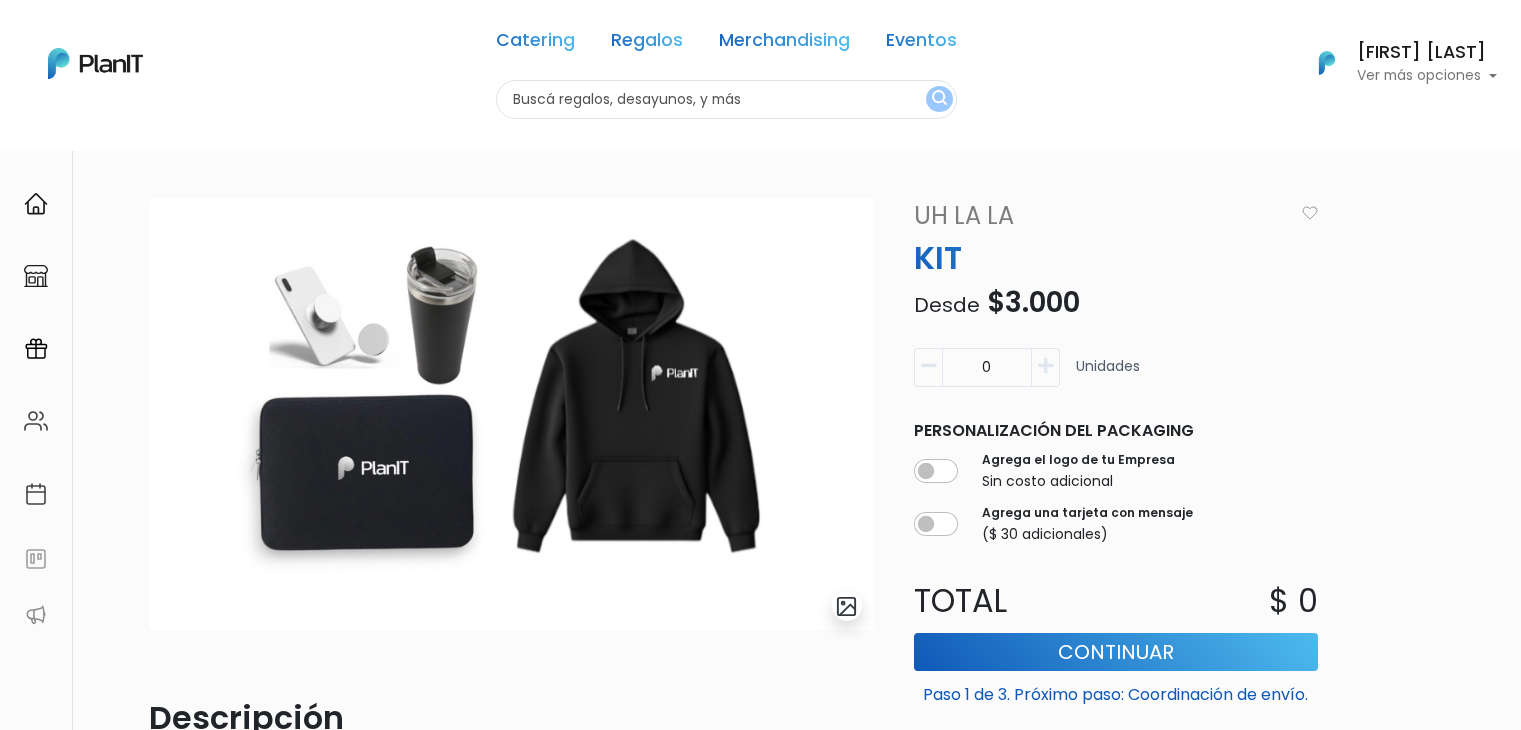 scroll, scrollTop: 0, scrollLeft: 0, axis: both 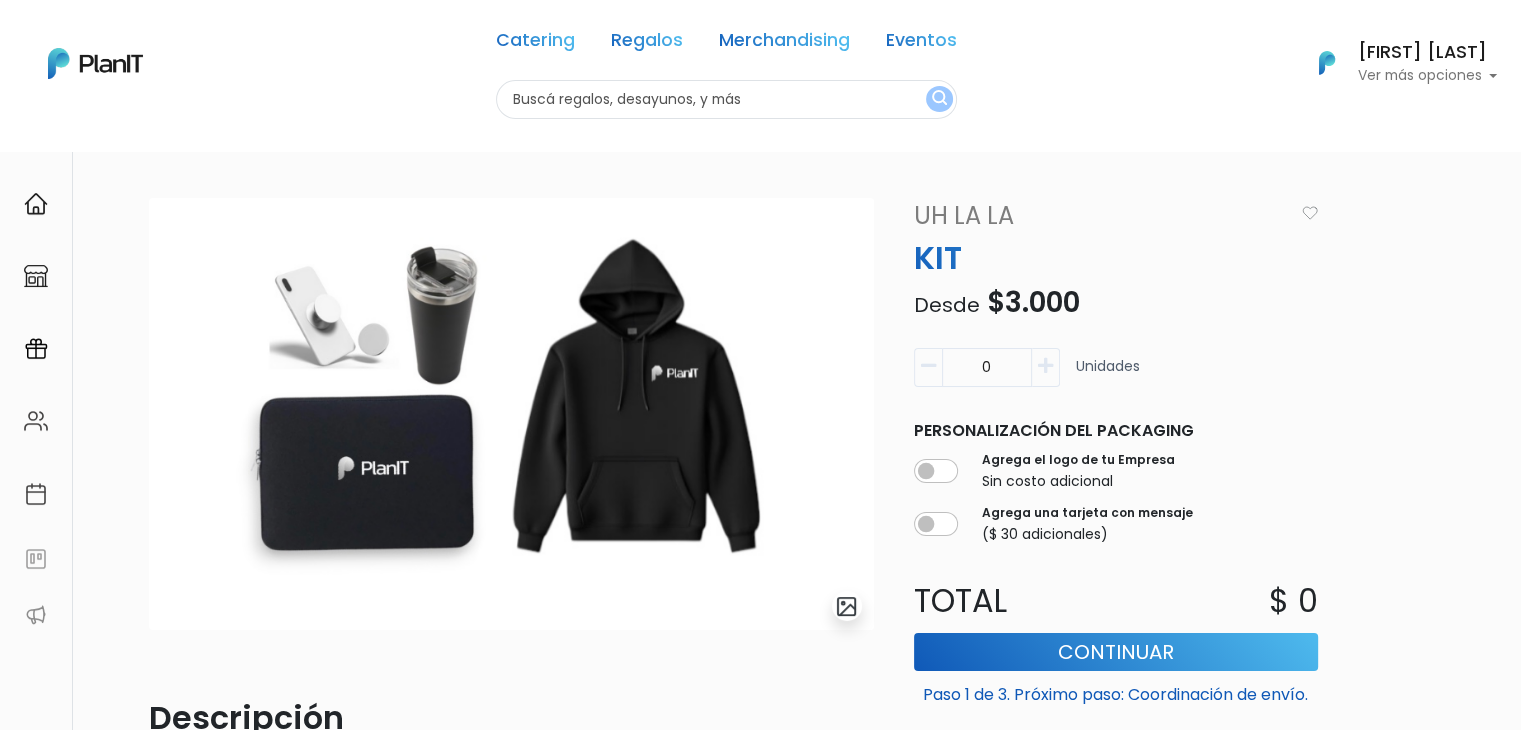 click at bounding box center (726, 99) 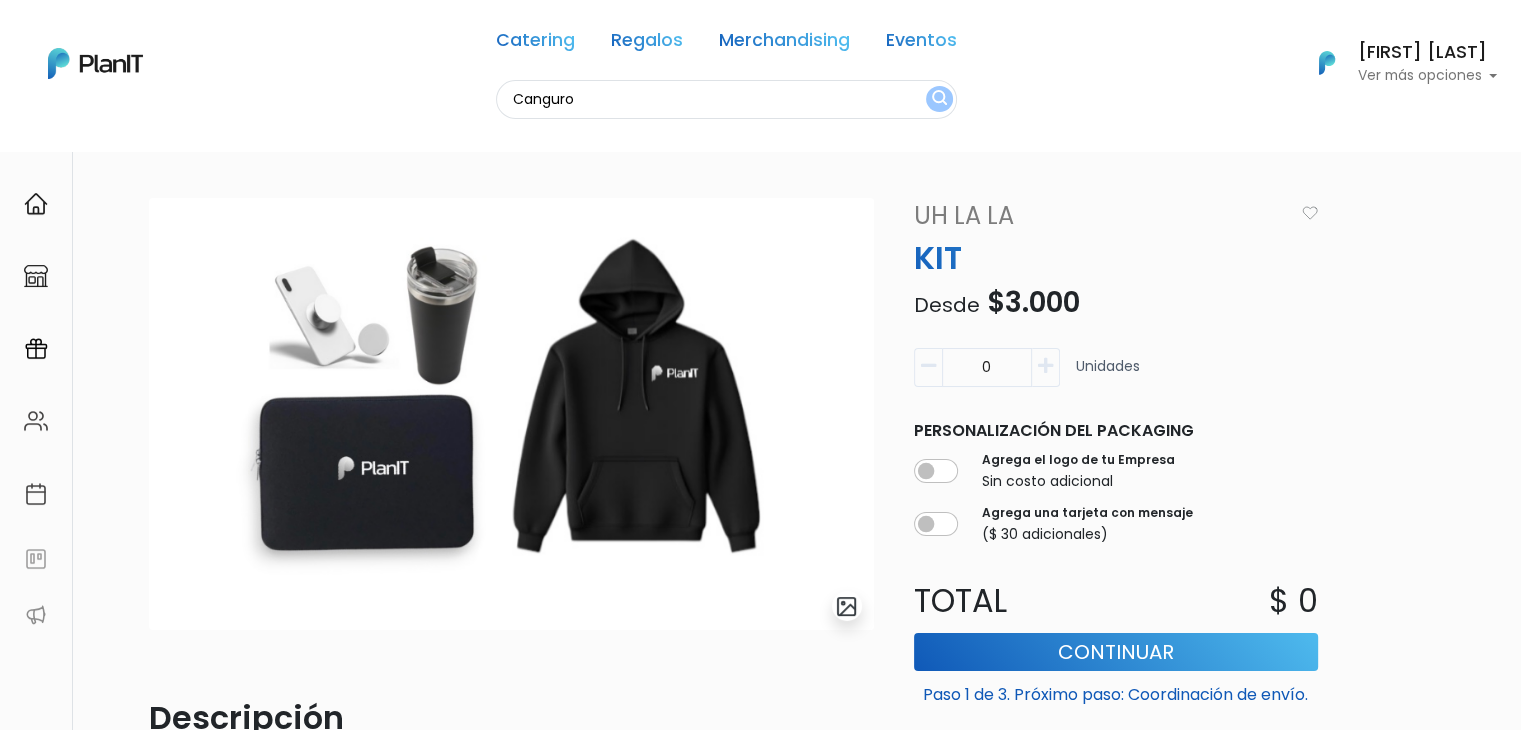 type on "Canguro" 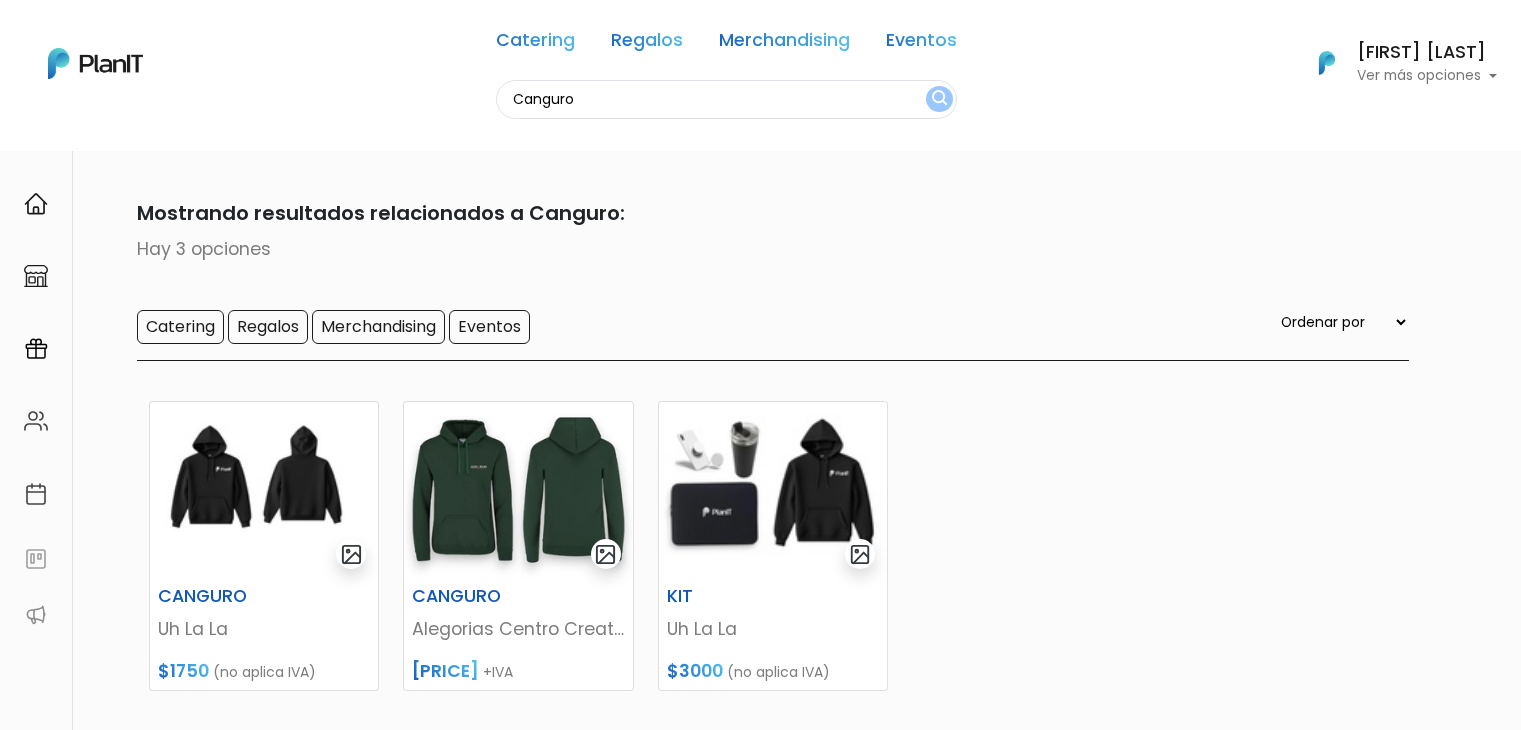 scroll, scrollTop: 0, scrollLeft: 0, axis: both 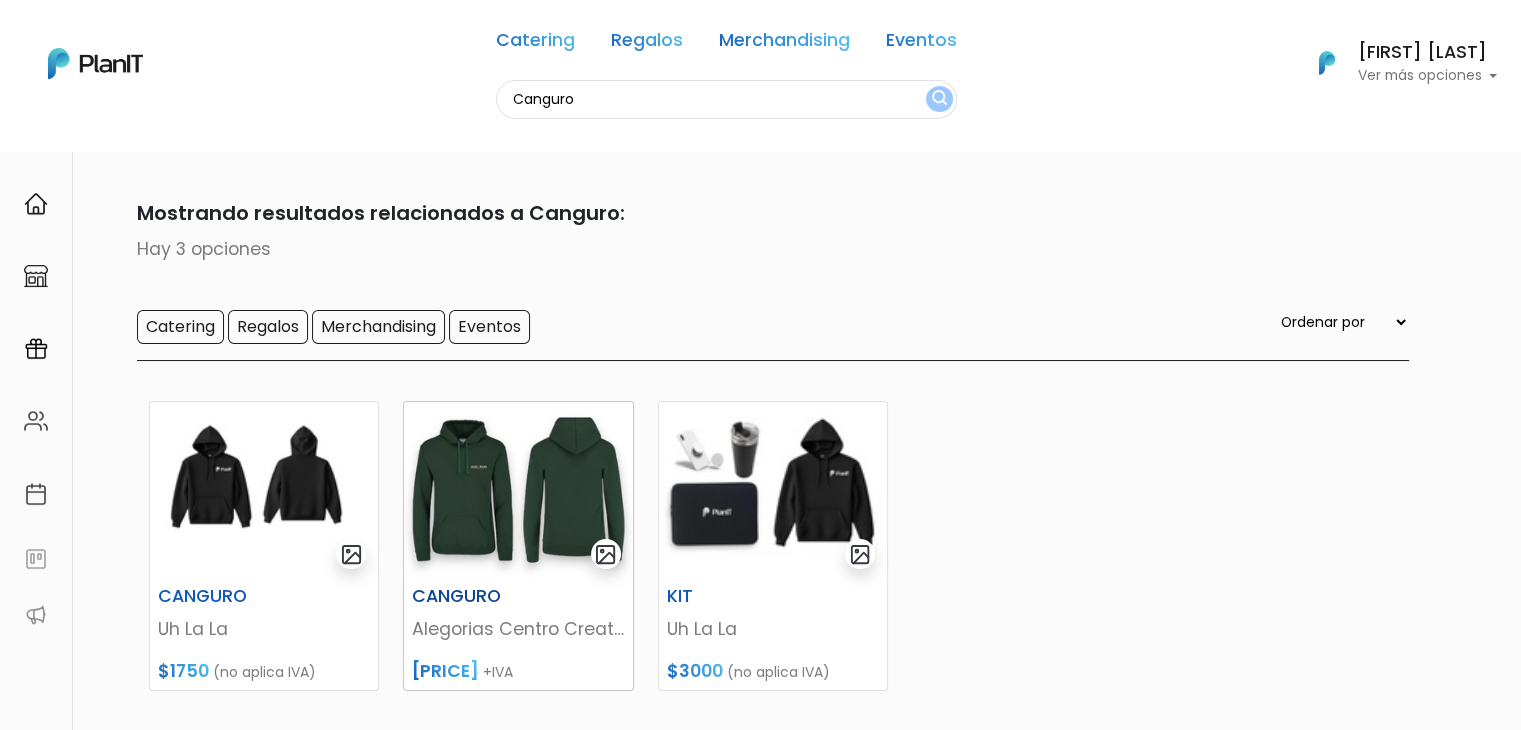 click on "Alegorias Centro Creativo" at bounding box center (518, 629) 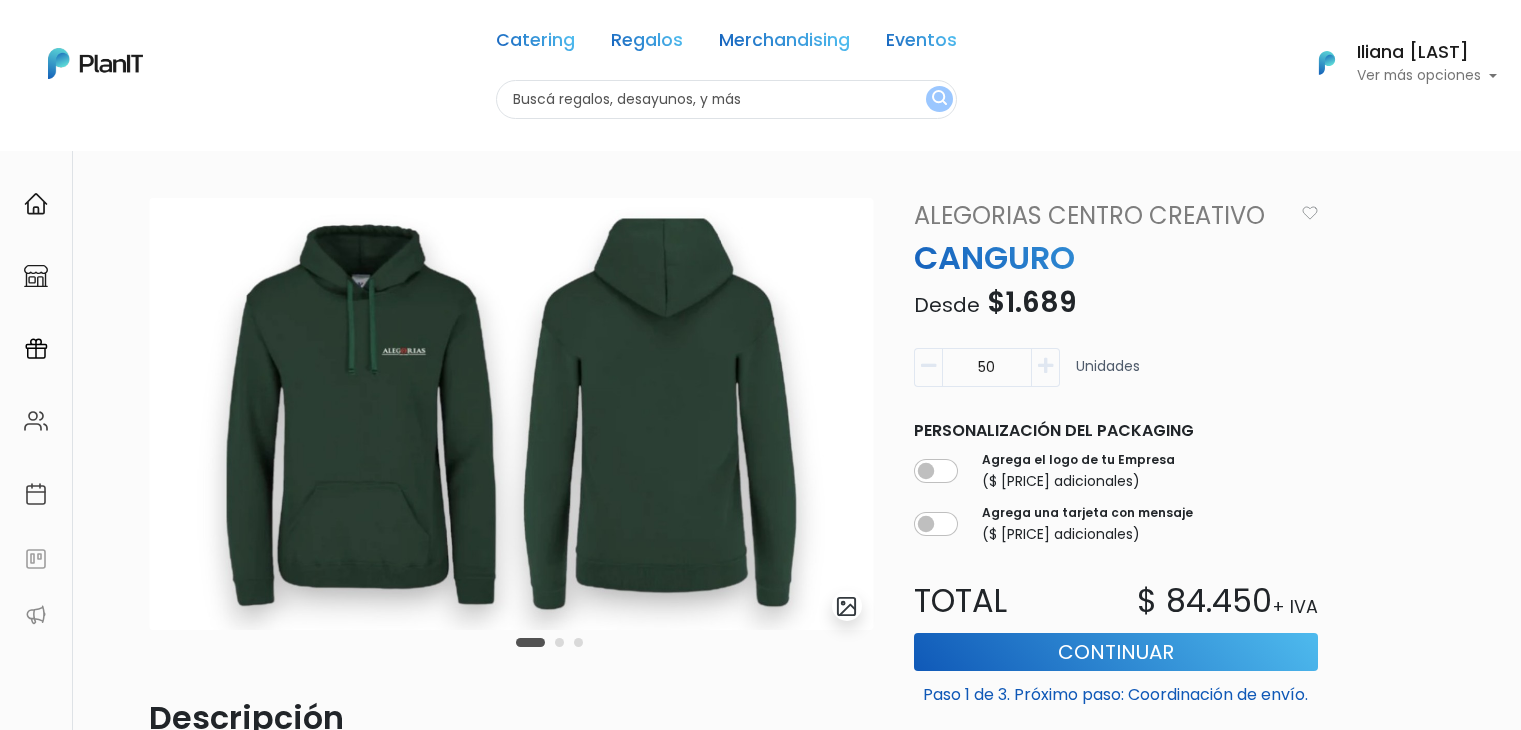 scroll, scrollTop: 0, scrollLeft: 0, axis: both 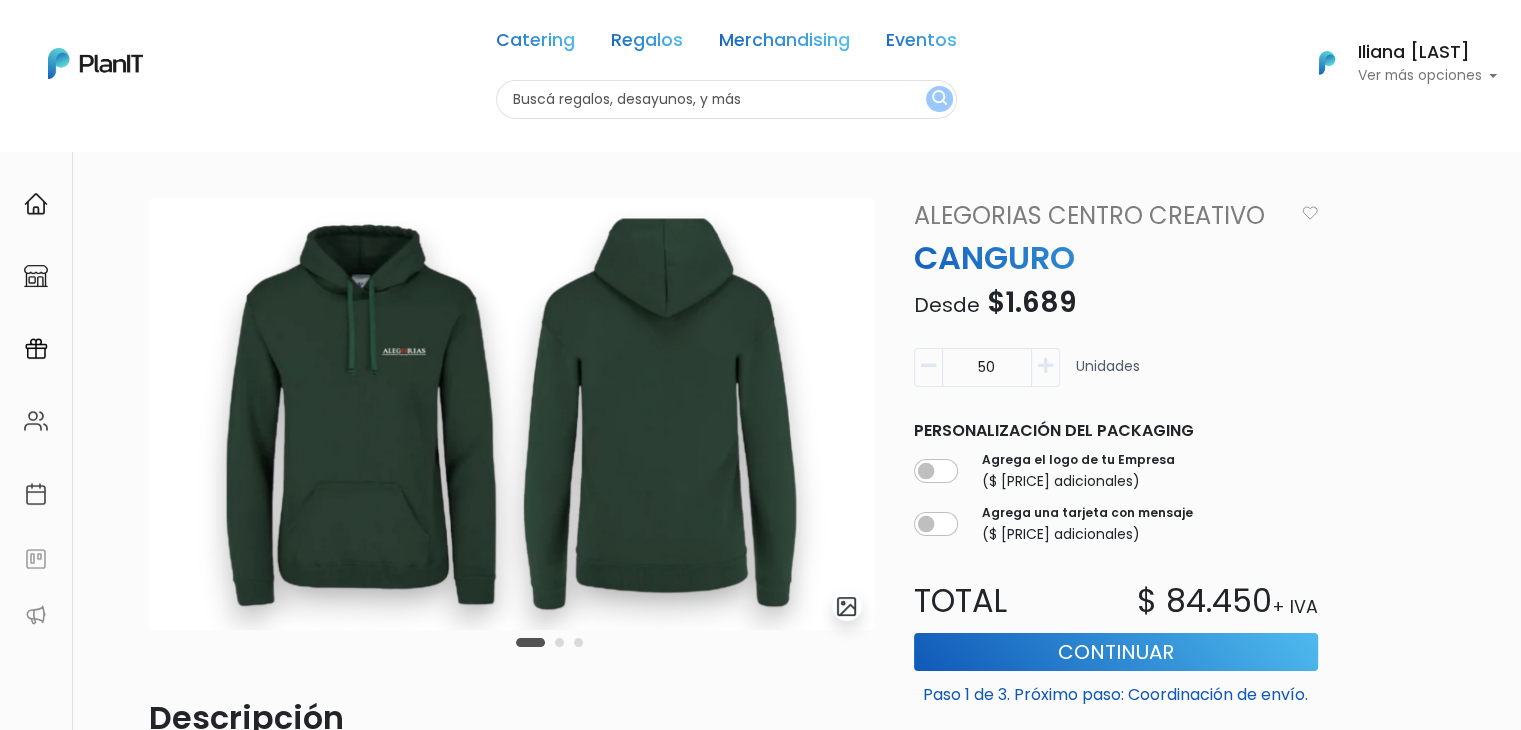 click at bounding box center [559, 642] 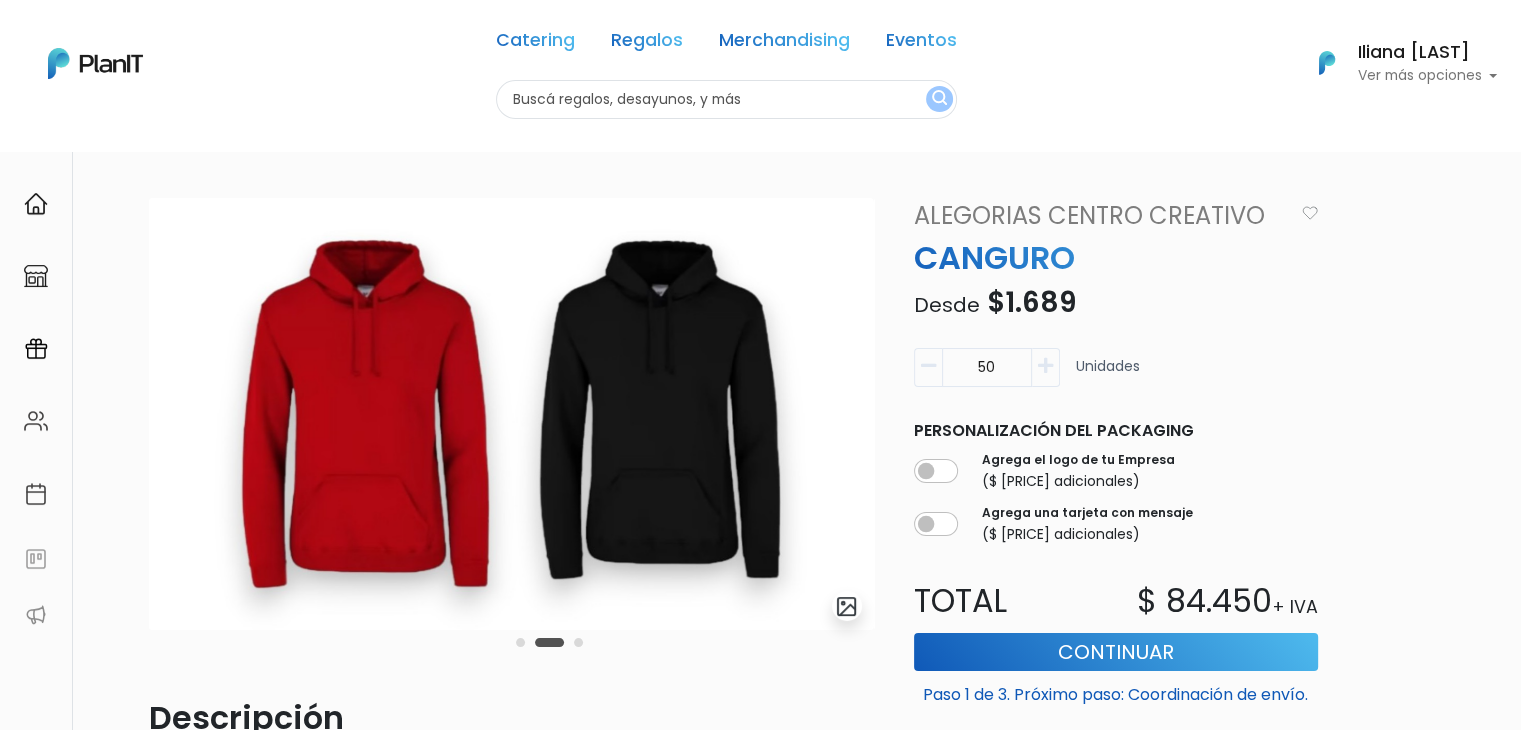 click at bounding box center (549, 642) 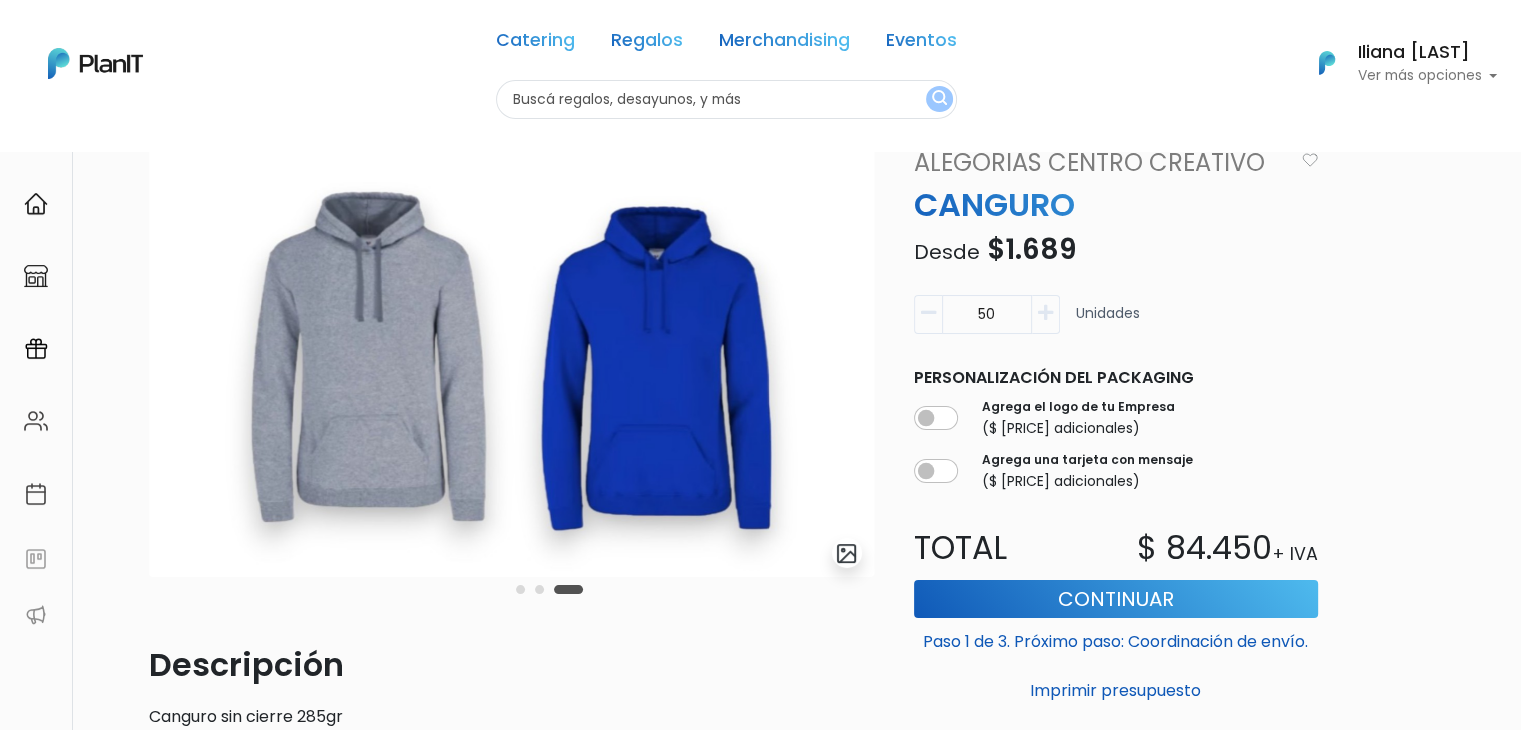 scroll, scrollTop: 25, scrollLeft: 0, axis: vertical 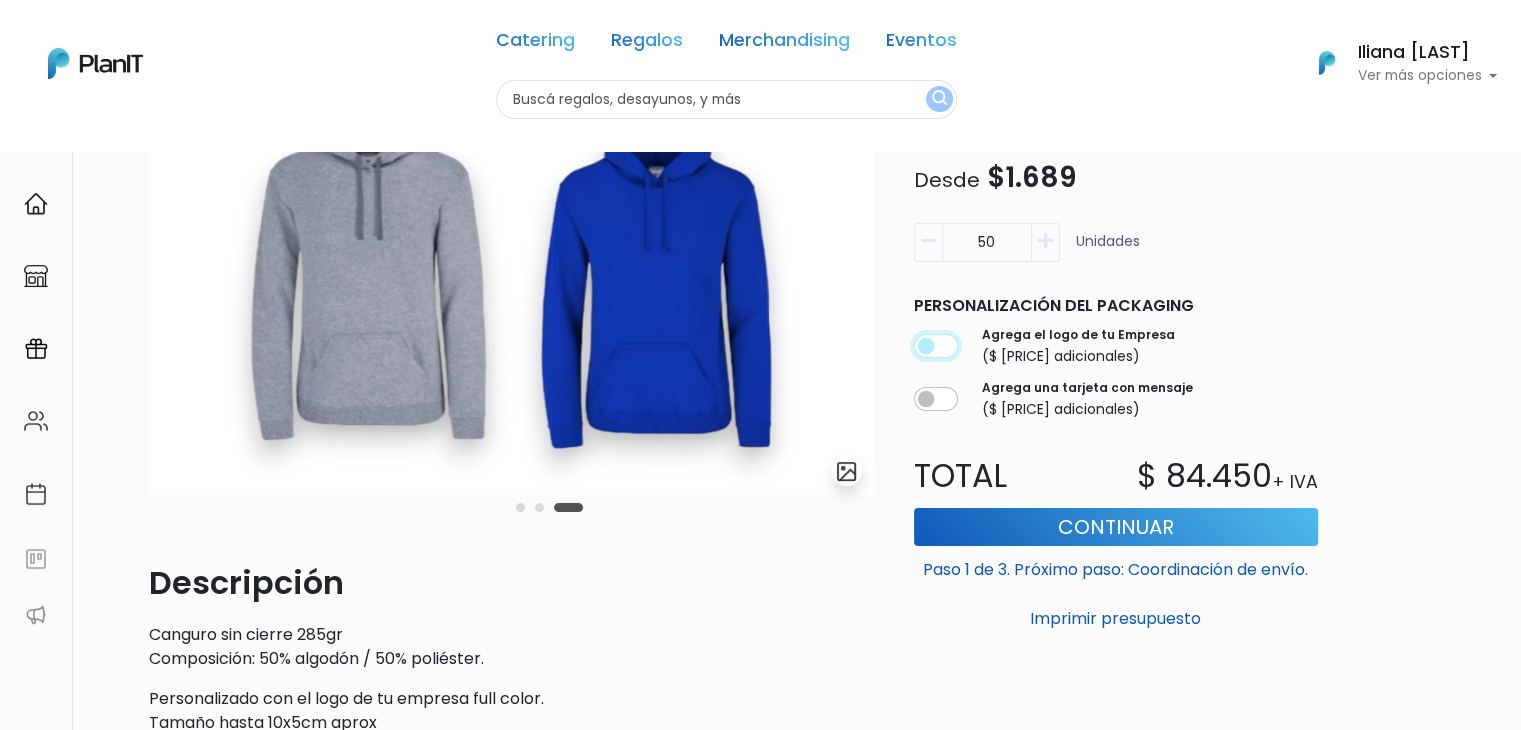 click at bounding box center (936, 346) 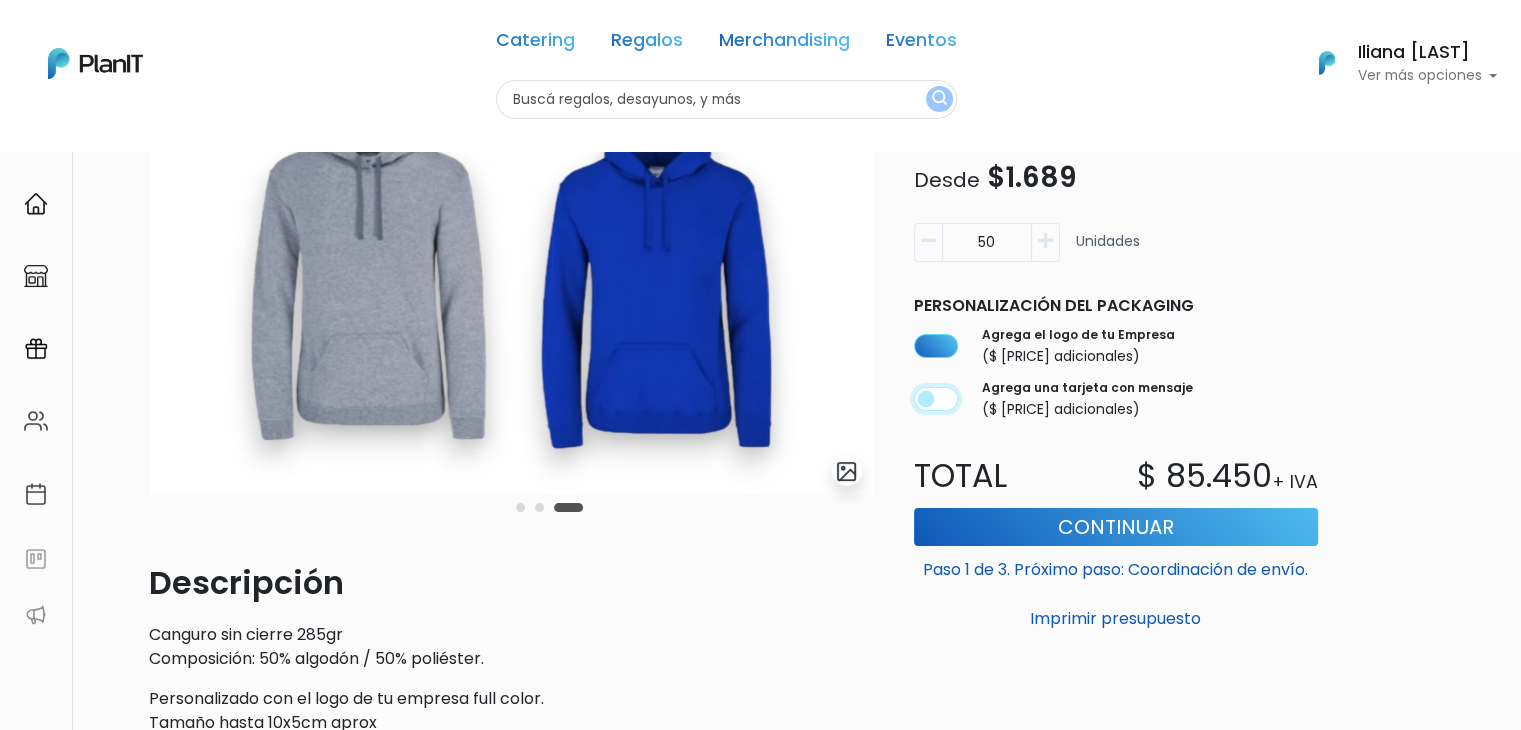 click at bounding box center [936, 399] 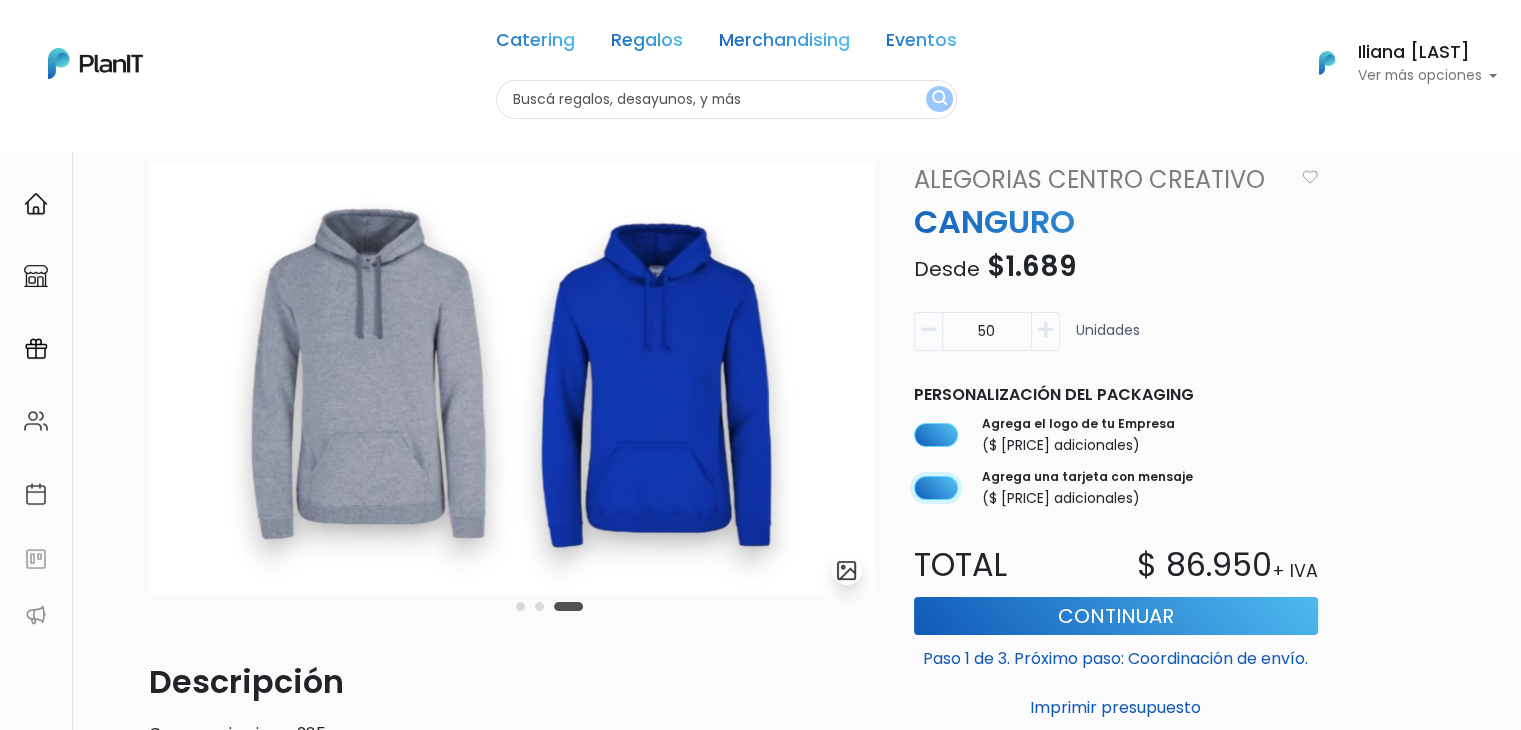 scroll, scrollTop: 0, scrollLeft: 0, axis: both 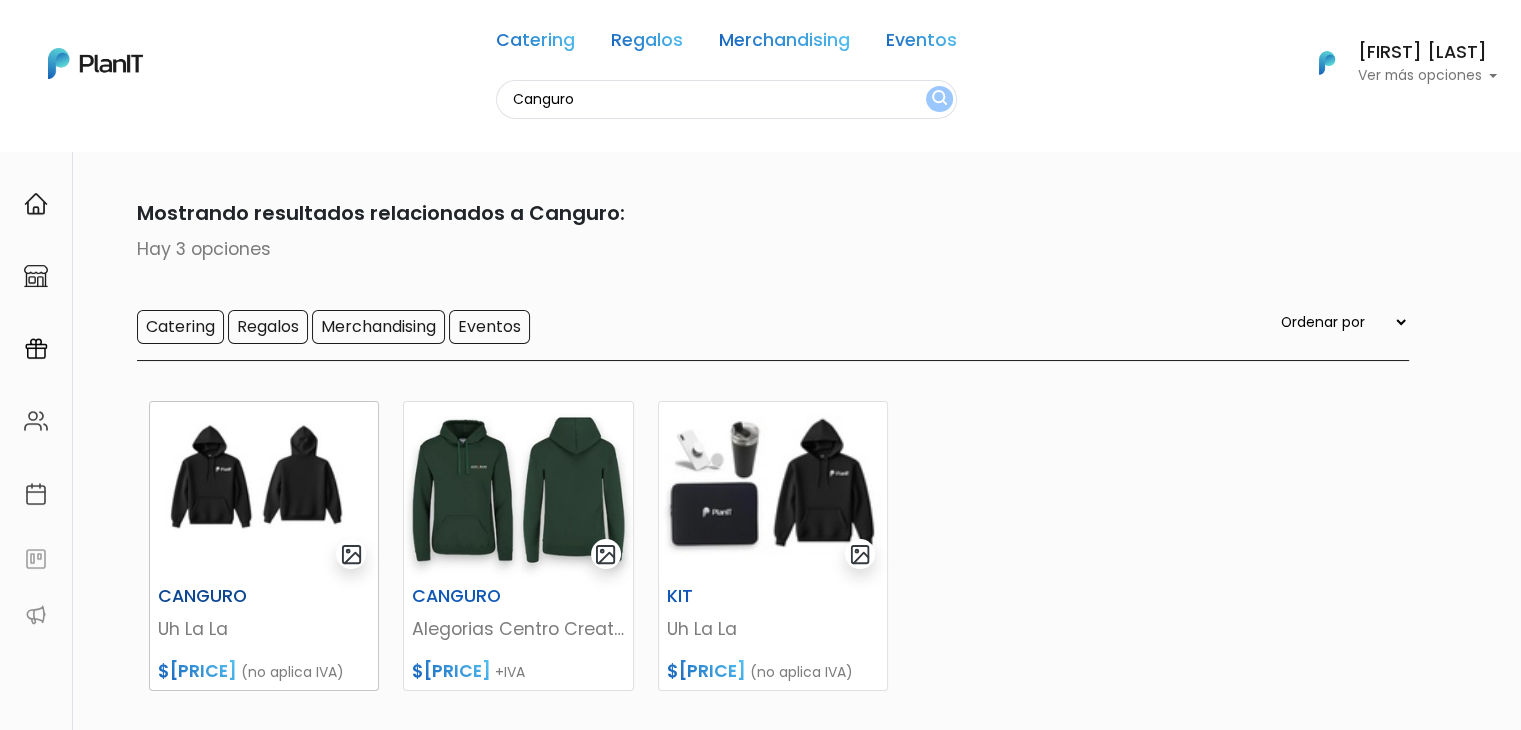 click on "Uh La La" at bounding box center (264, 629) 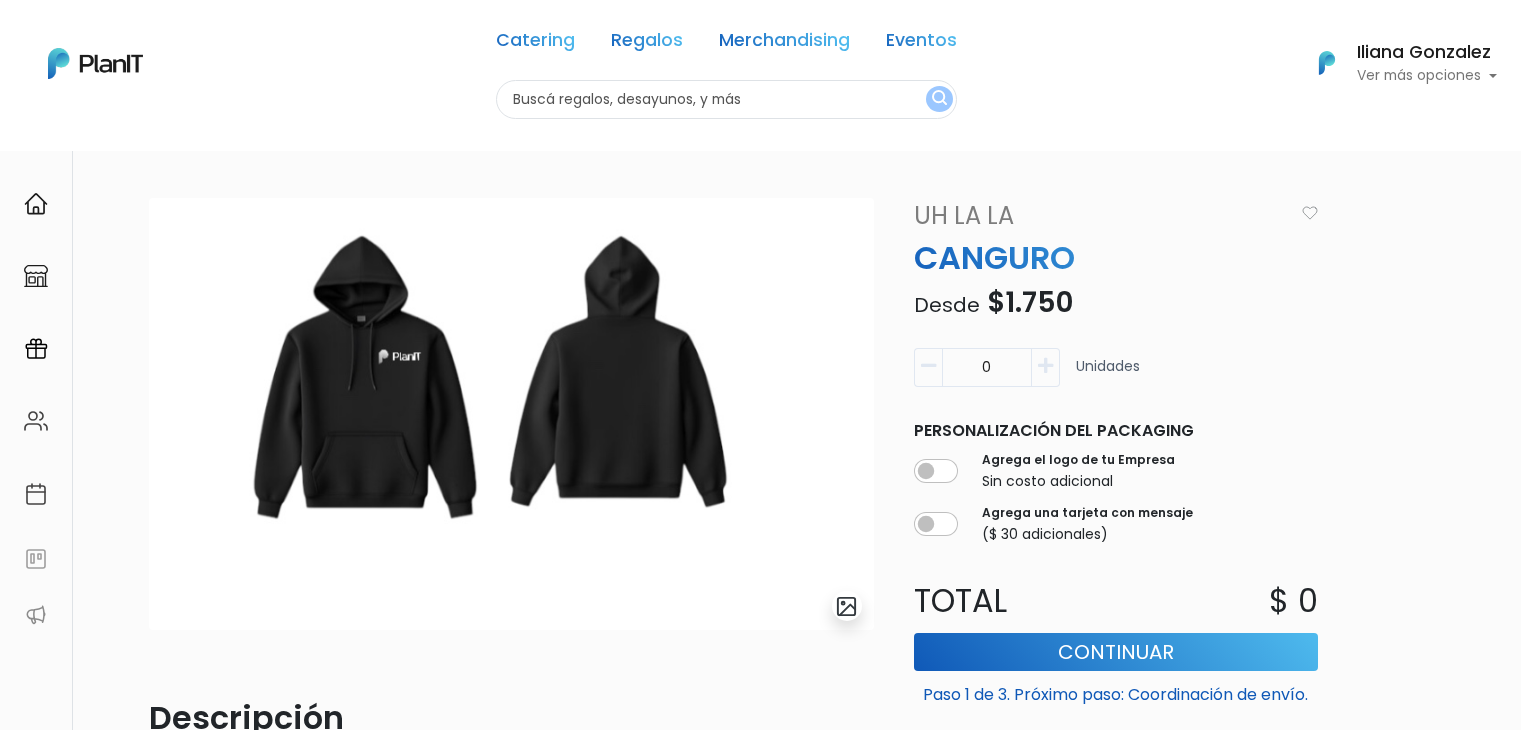 scroll, scrollTop: 0, scrollLeft: 0, axis: both 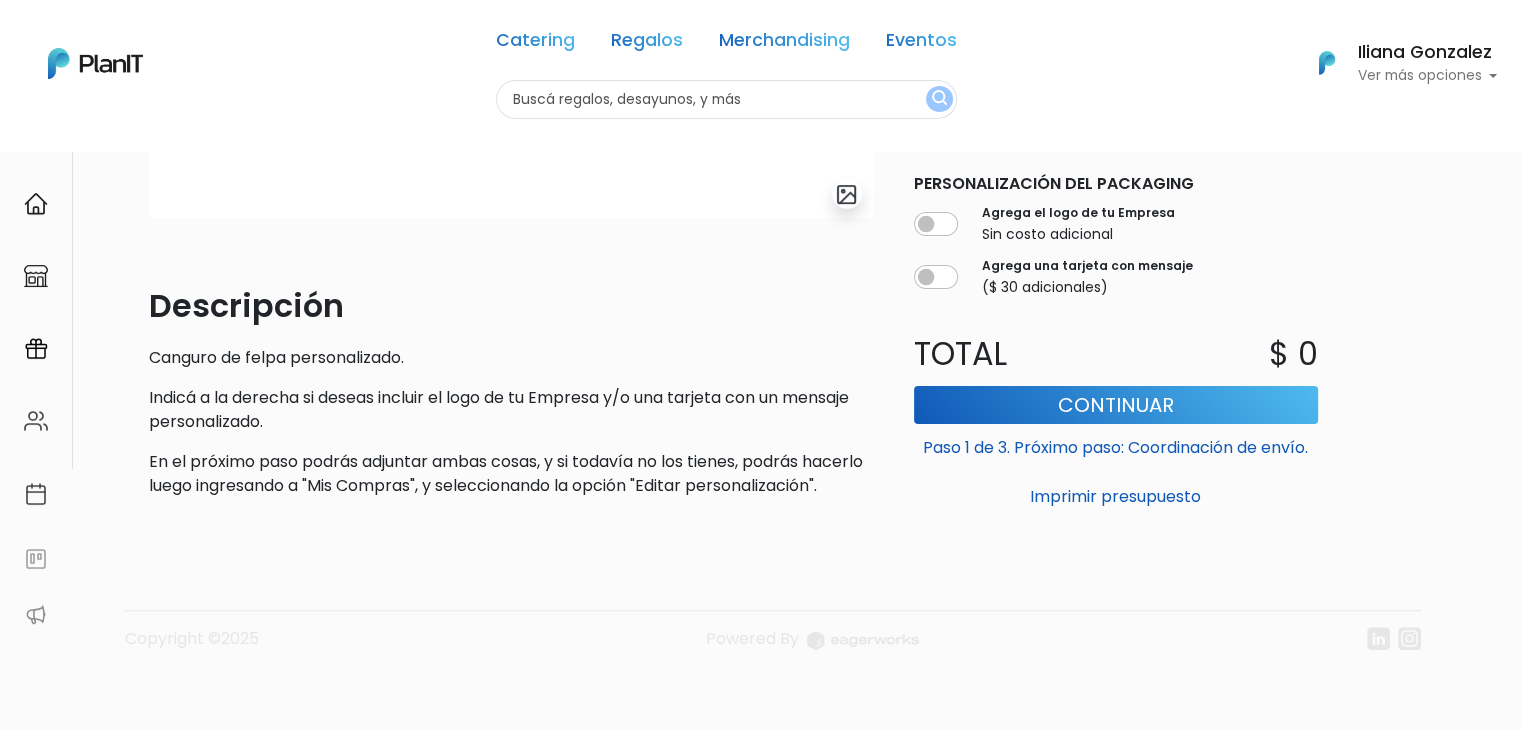 click on "Canguro de felpa personalizado." at bounding box center [511, 358] 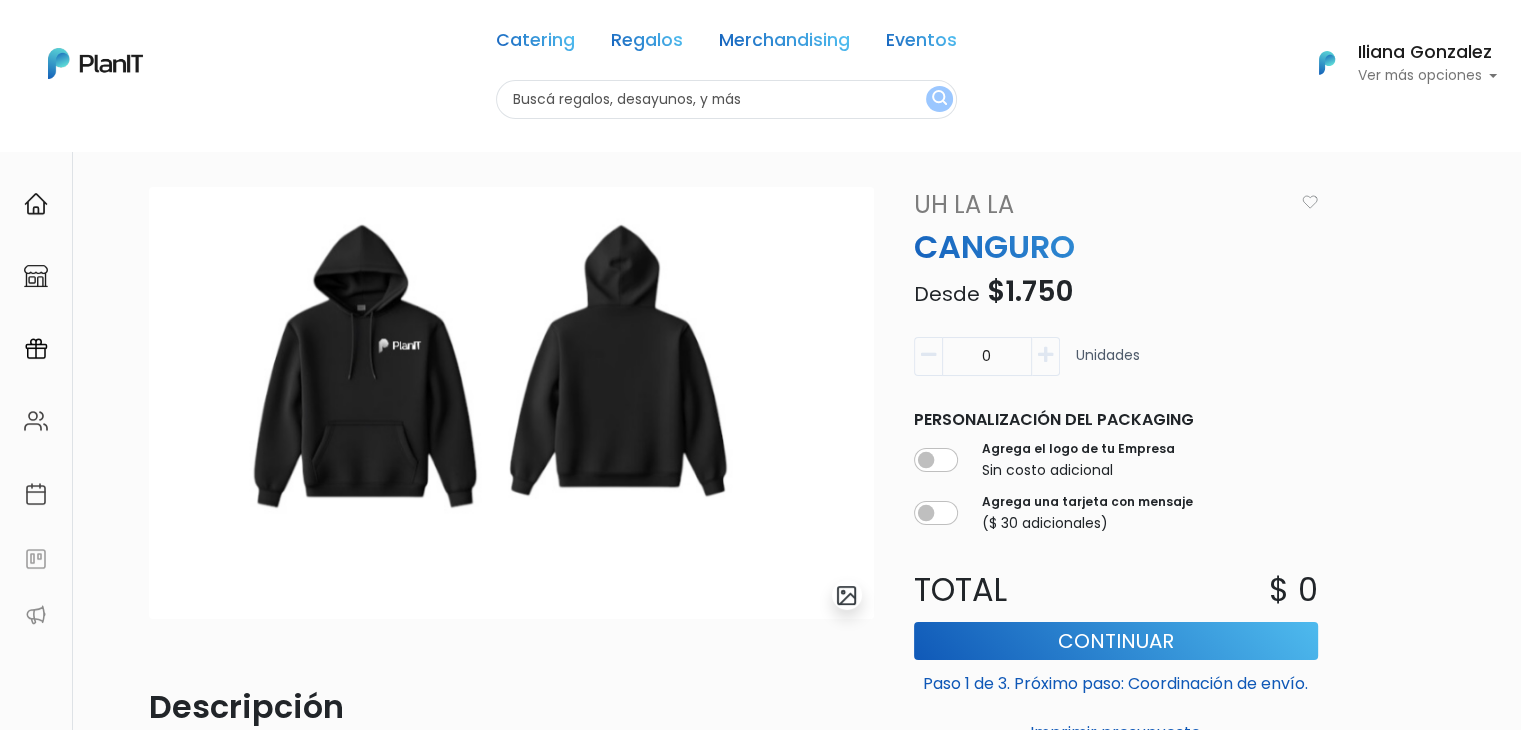 scroll, scrollTop: 0, scrollLeft: 0, axis: both 